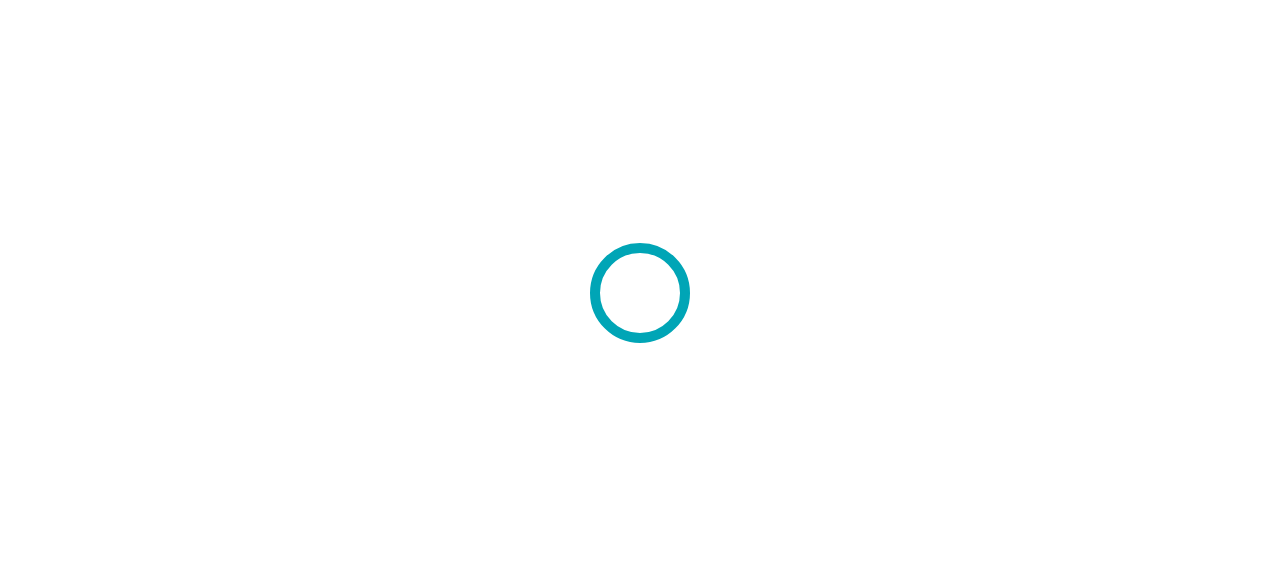 scroll, scrollTop: 0, scrollLeft: 0, axis: both 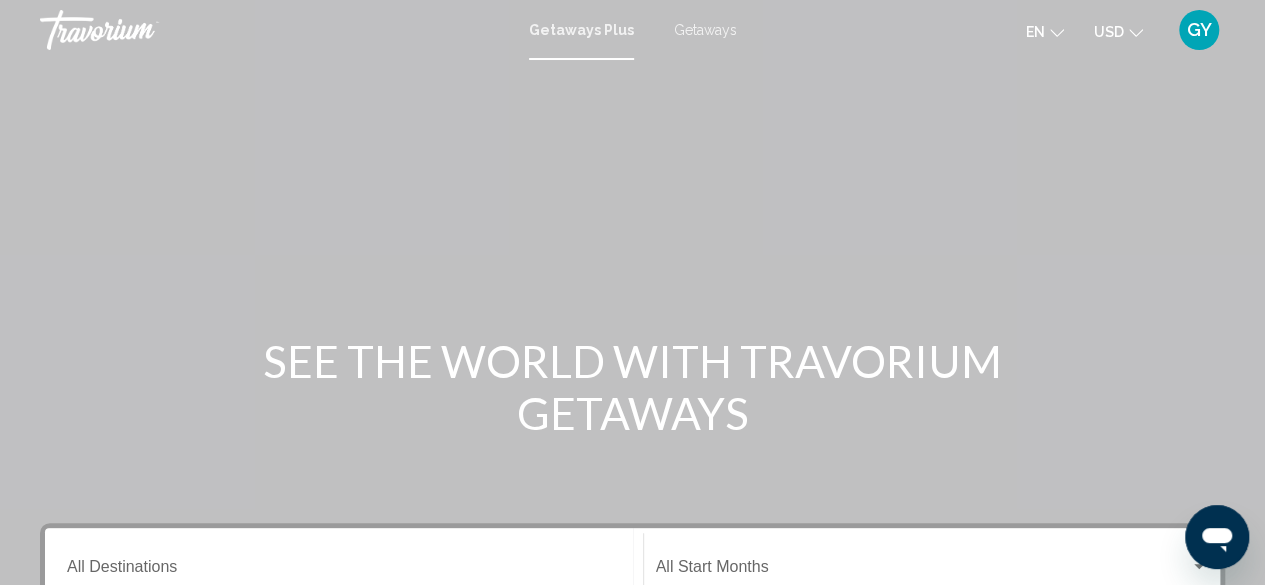 click on "Getaways" at bounding box center (705, 30) 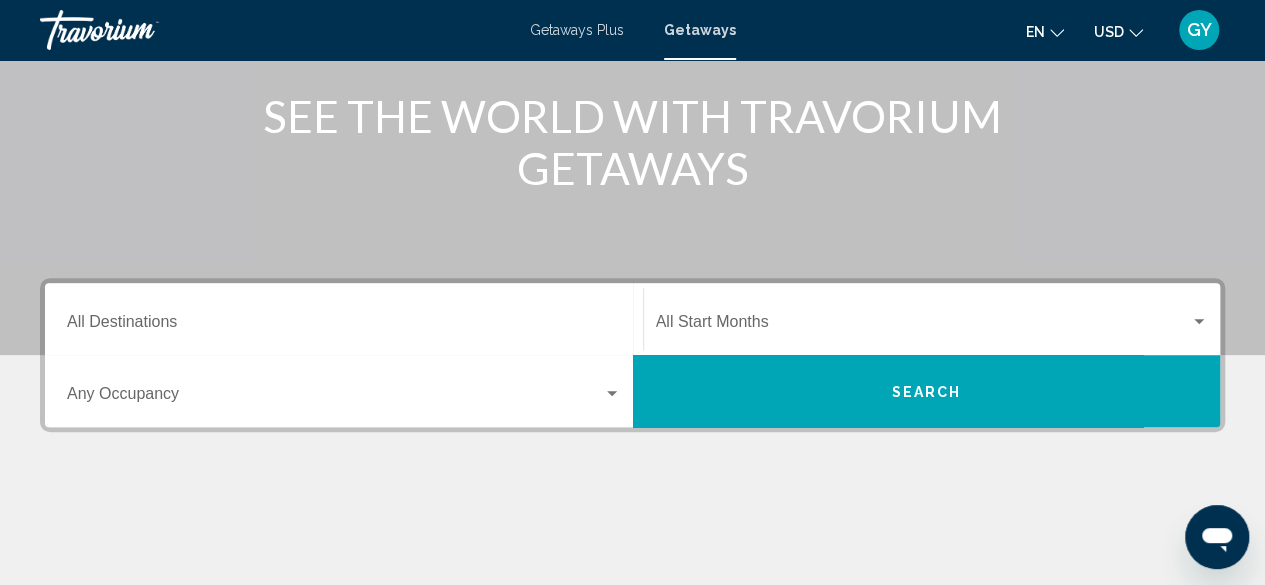 scroll, scrollTop: 262, scrollLeft: 0, axis: vertical 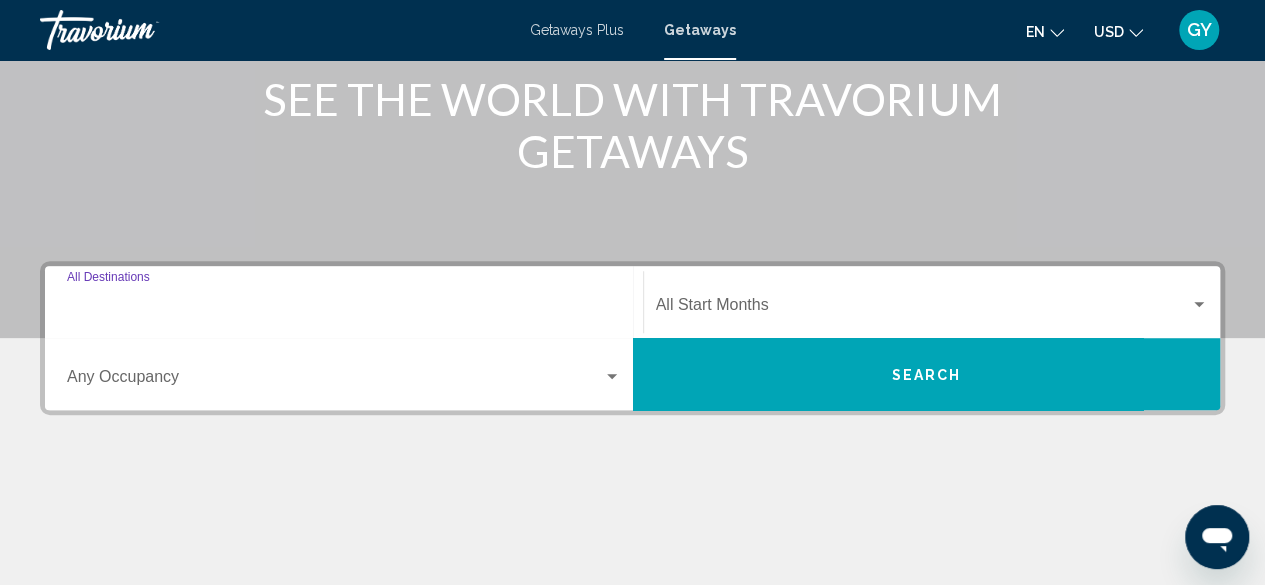 click on "Destination All Destinations" at bounding box center (344, 309) 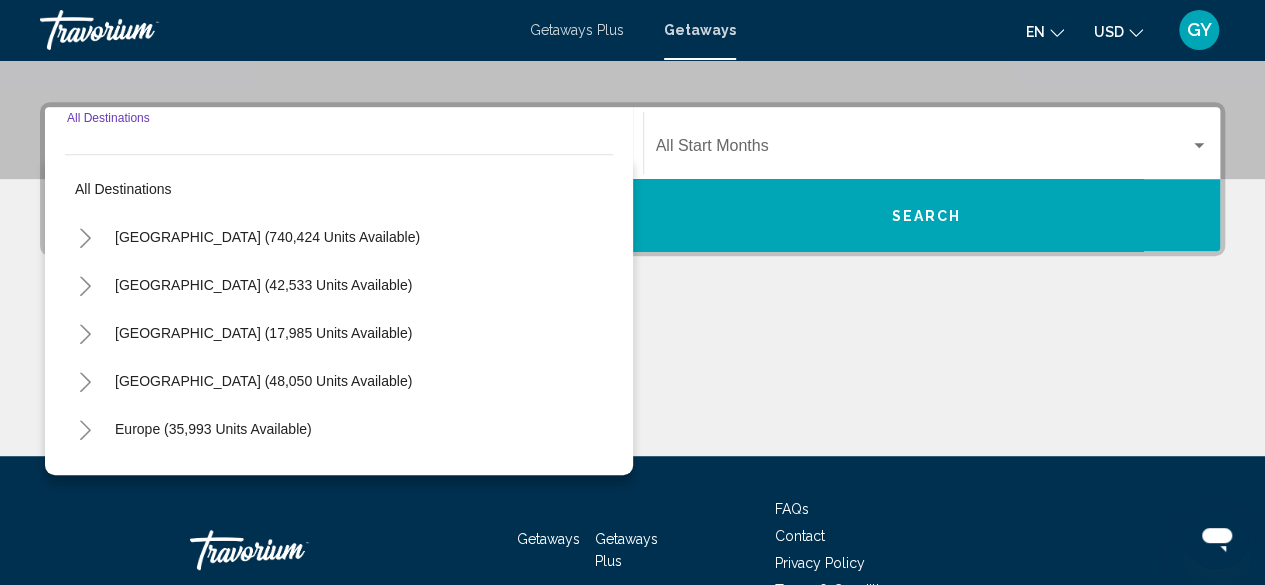 scroll, scrollTop: 458, scrollLeft: 0, axis: vertical 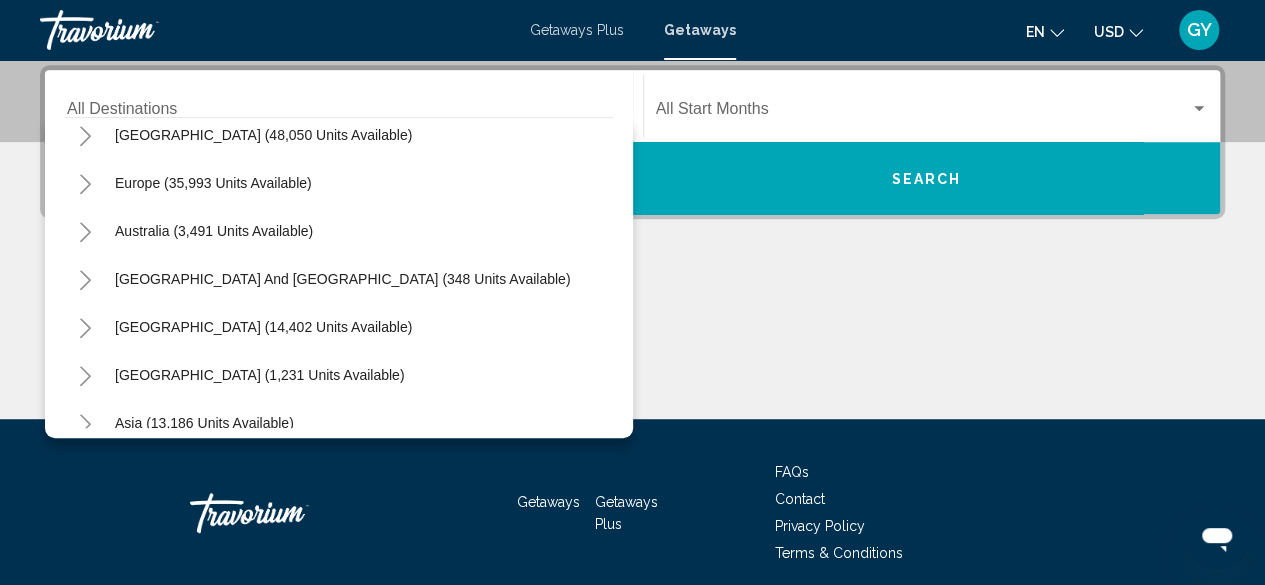 click 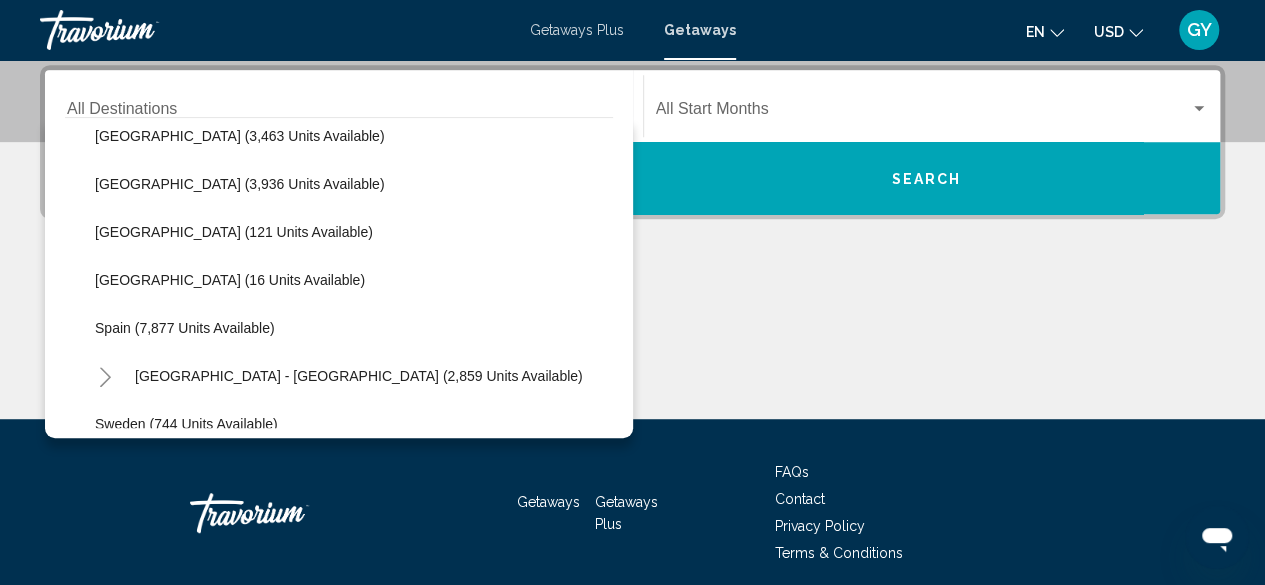 scroll, scrollTop: 836, scrollLeft: 0, axis: vertical 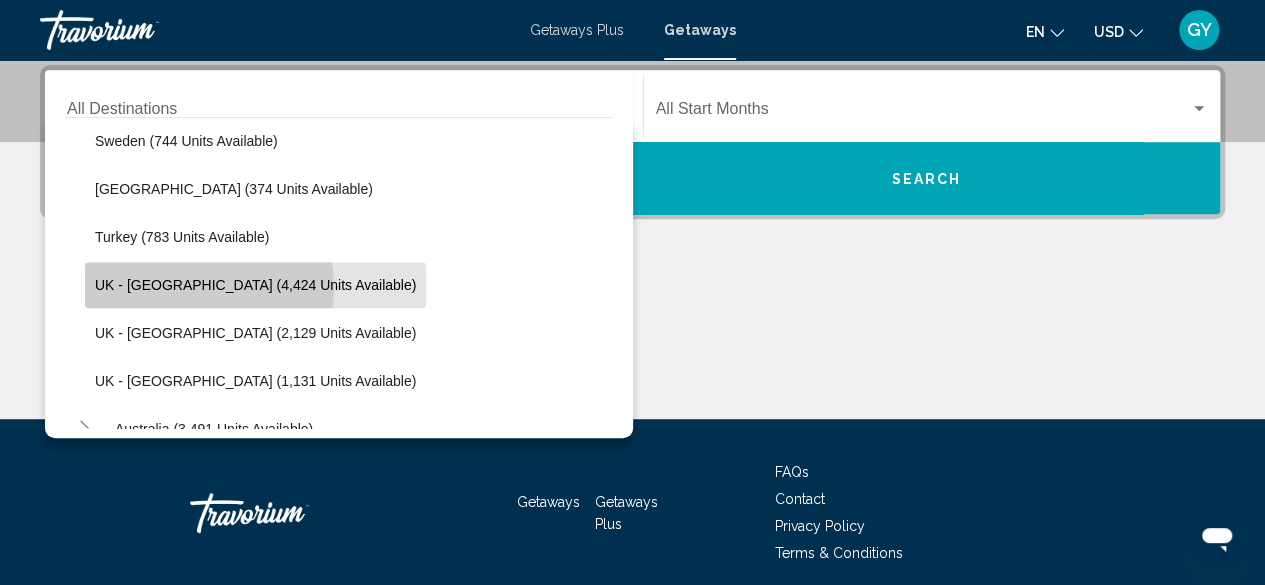 click on "UK - [GEOGRAPHIC_DATA] (4,424 units available)" 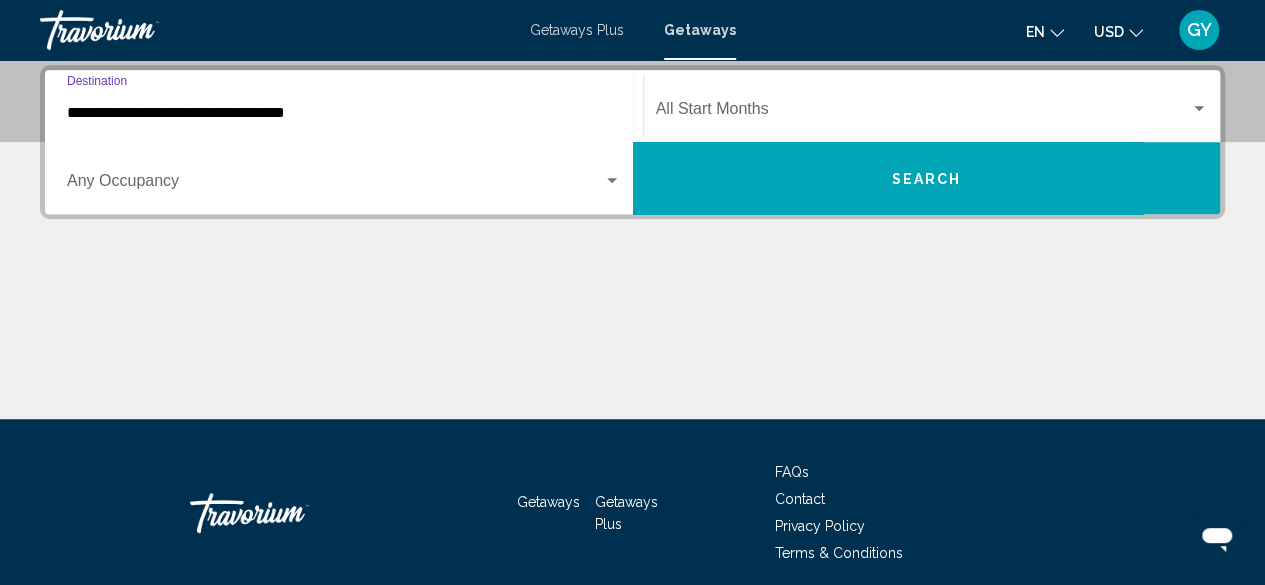 click on "**********" at bounding box center [344, 113] 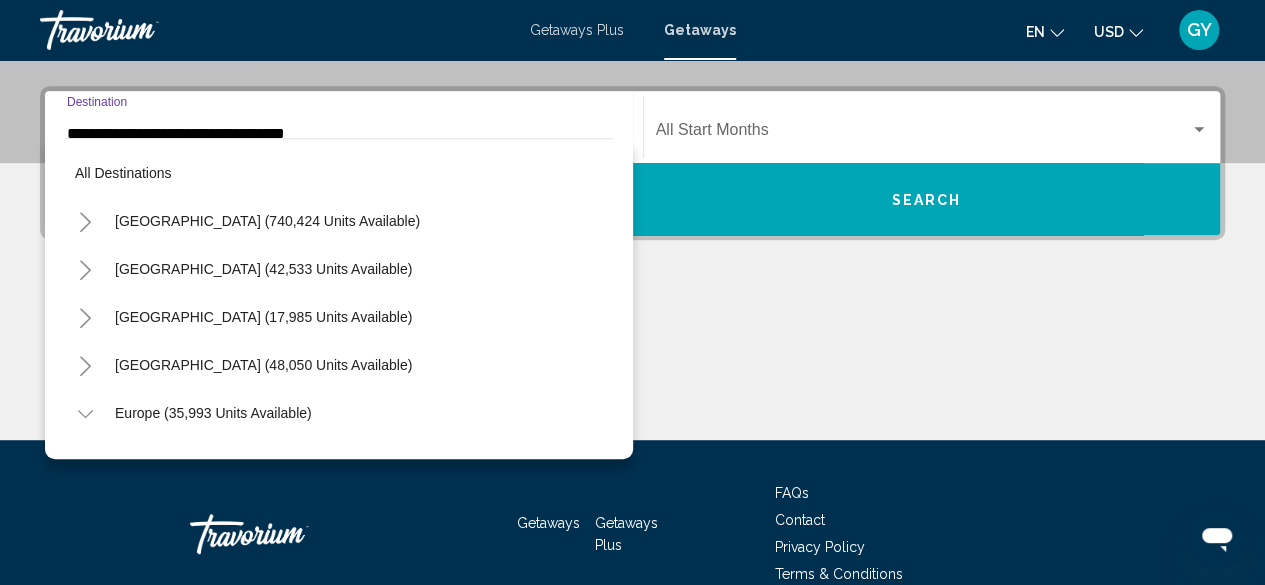 scroll, scrollTop: 1127, scrollLeft: 0, axis: vertical 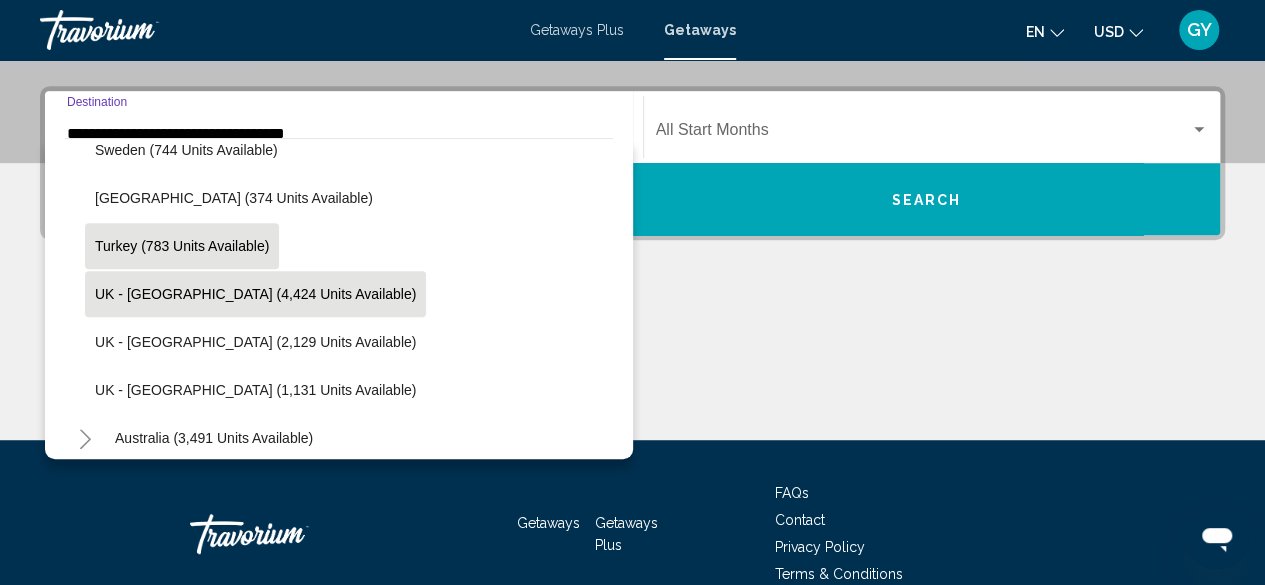 click on "Turkey (783 units available)" 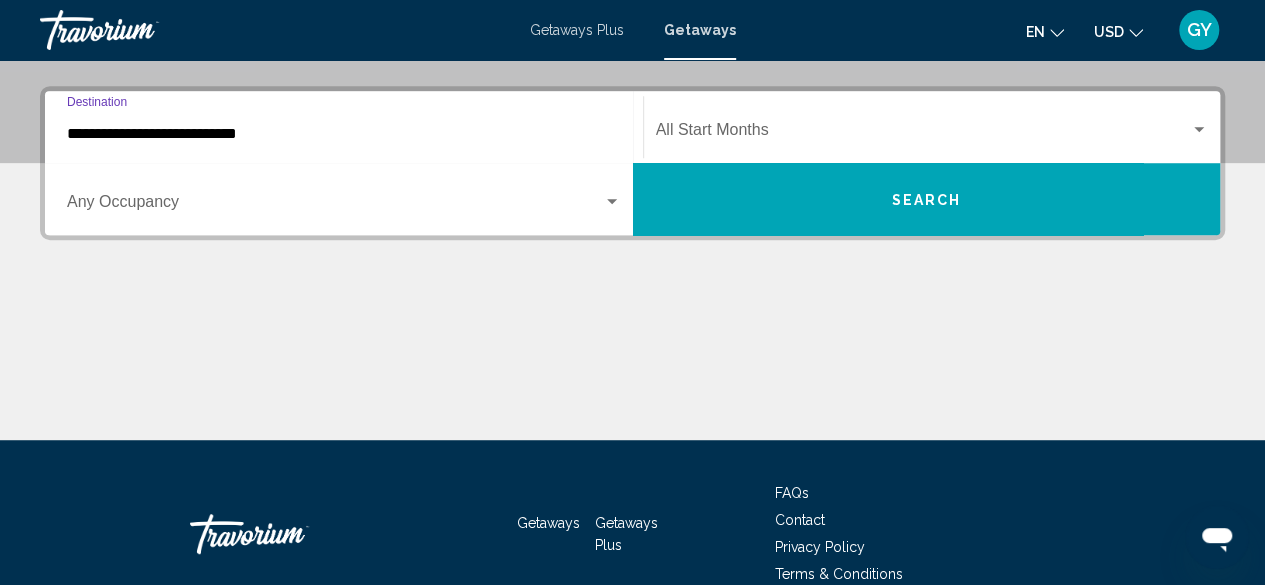 scroll, scrollTop: 458, scrollLeft: 0, axis: vertical 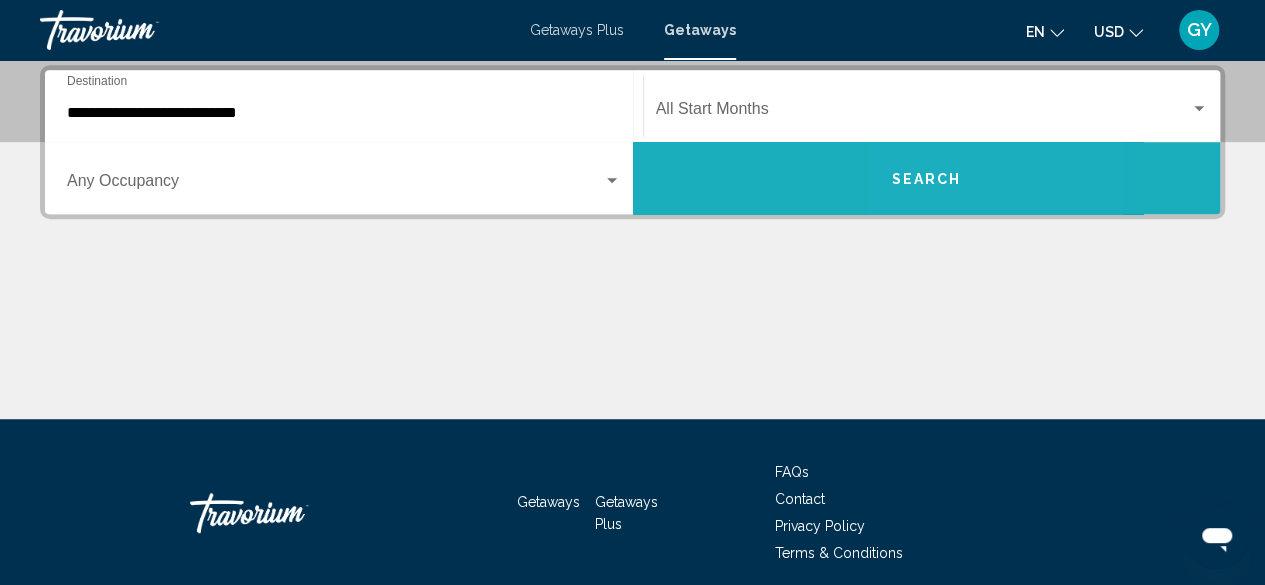 click on "Search" at bounding box center (926, 179) 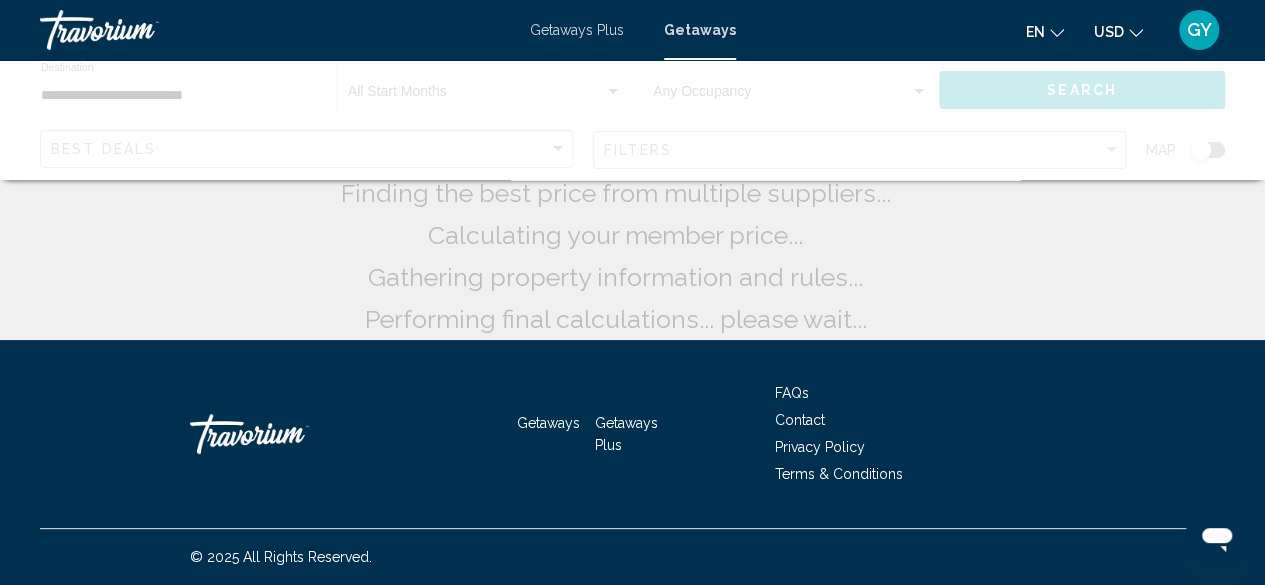 scroll, scrollTop: 0, scrollLeft: 0, axis: both 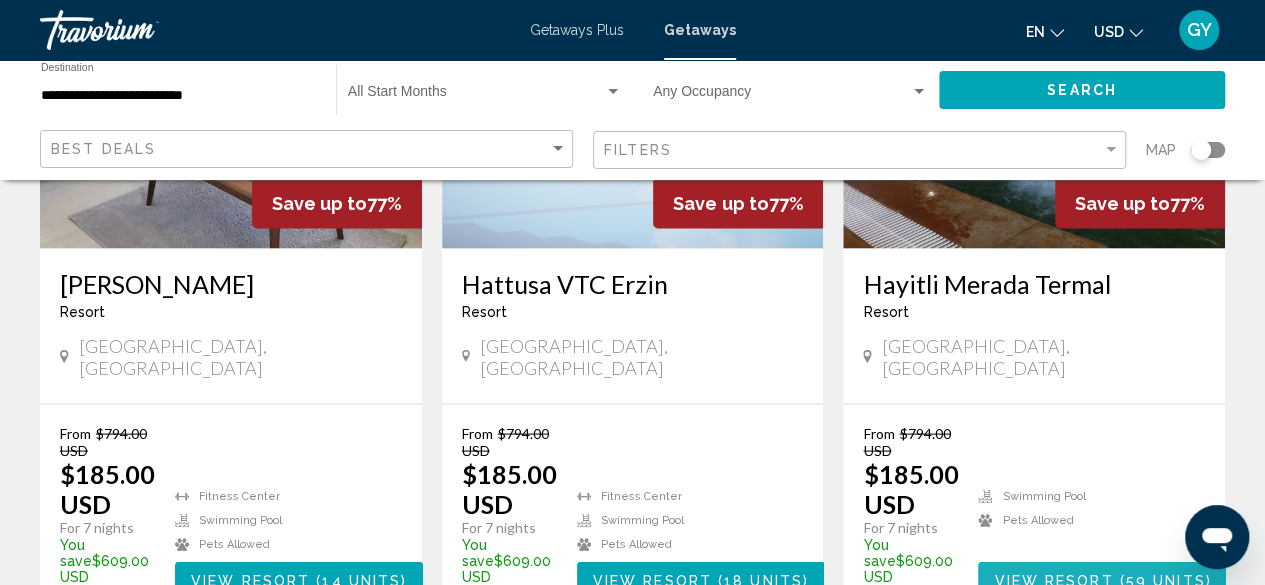 click on "59 units" at bounding box center [1166, 580] 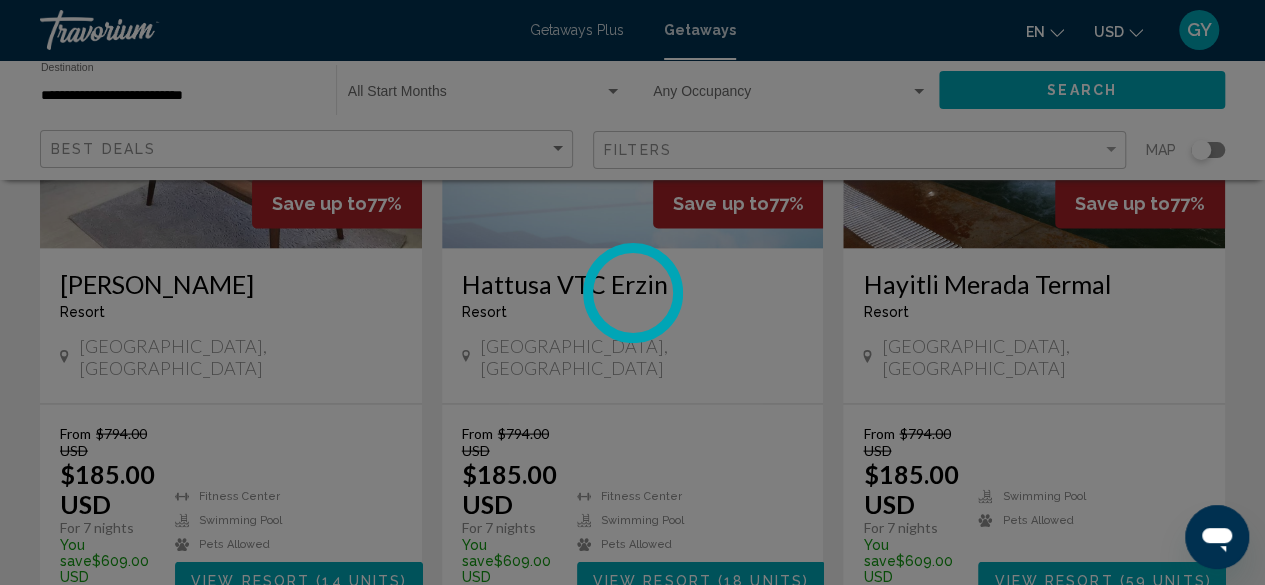scroll, scrollTop: 242, scrollLeft: 0, axis: vertical 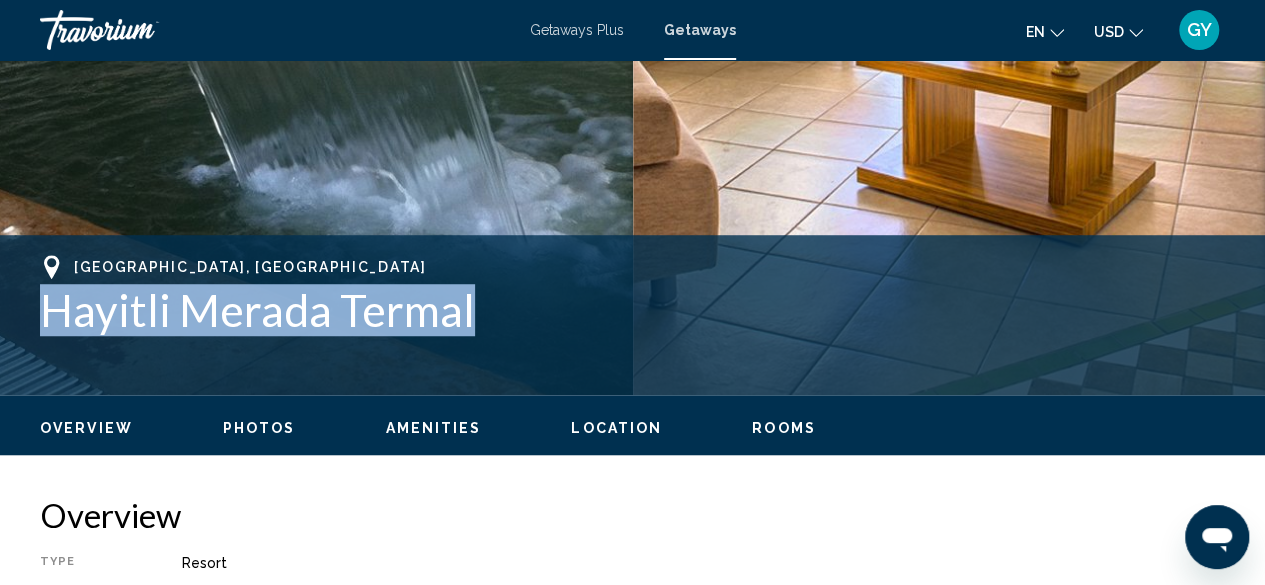 drag, startPoint x: 466, startPoint y: 317, endPoint x: 22, endPoint y: 353, distance: 445.45706 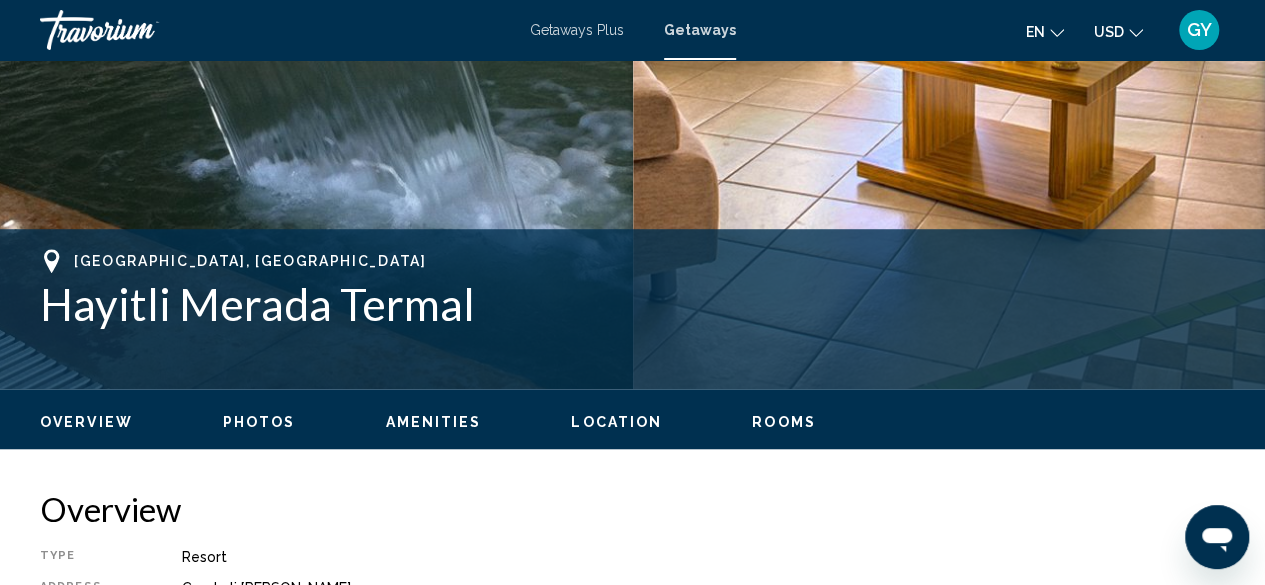 scroll, scrollTop: 634, scrollLeft: 0, axis: vertical 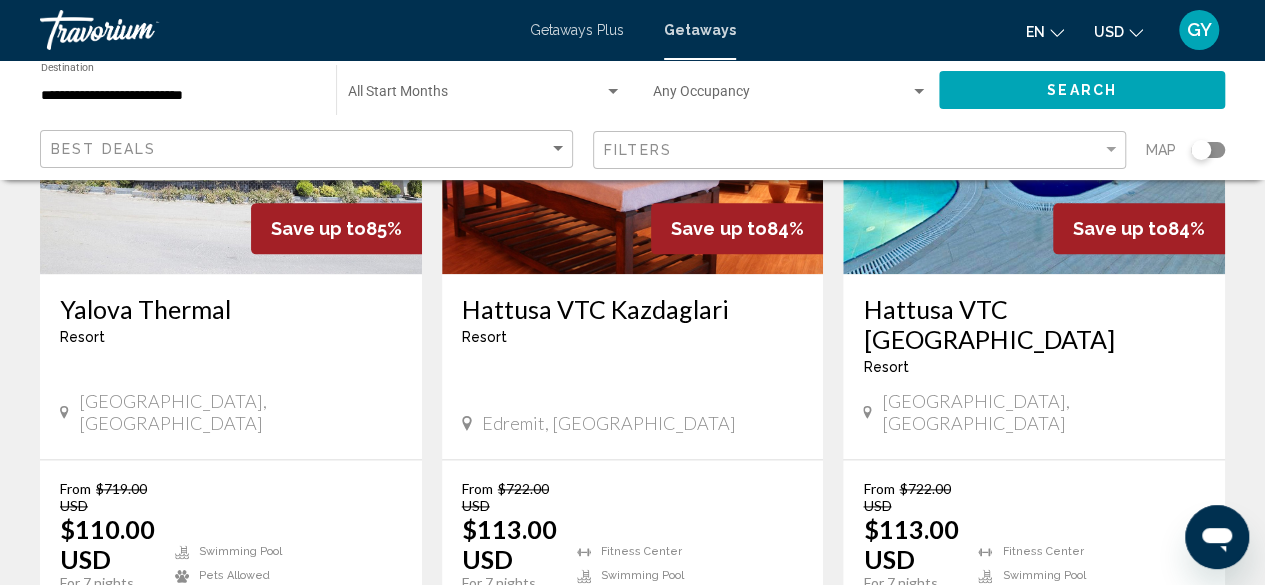 click on "View Resort" at bounding box center (250, 636) 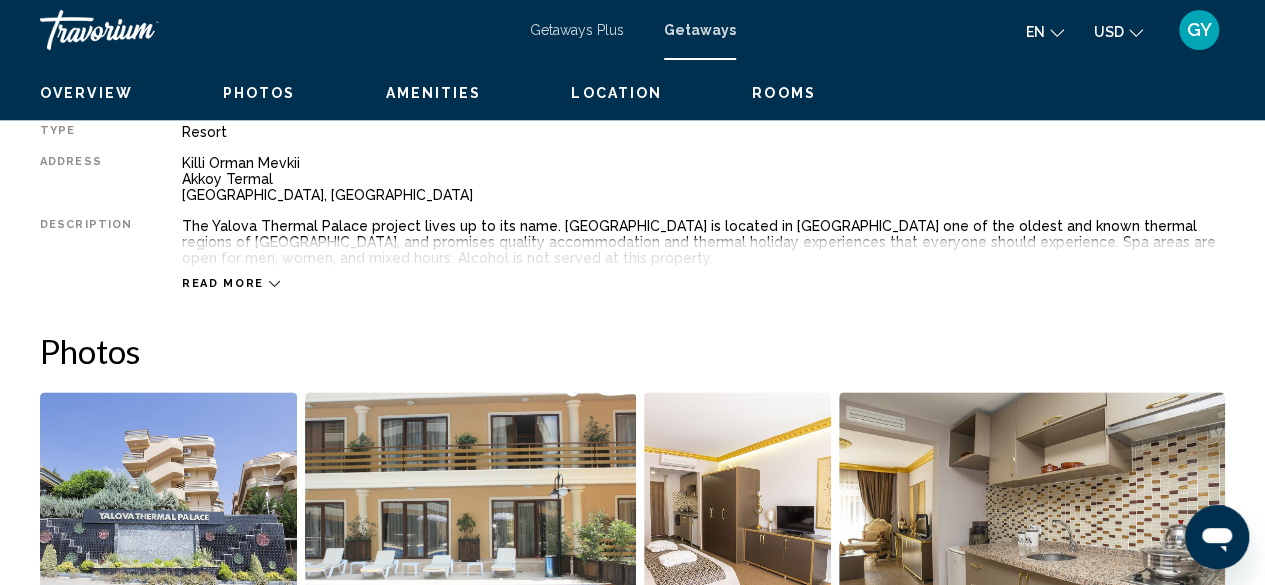 scroll, scrollTop: 242, scrollLeft: 0, axis: vertical 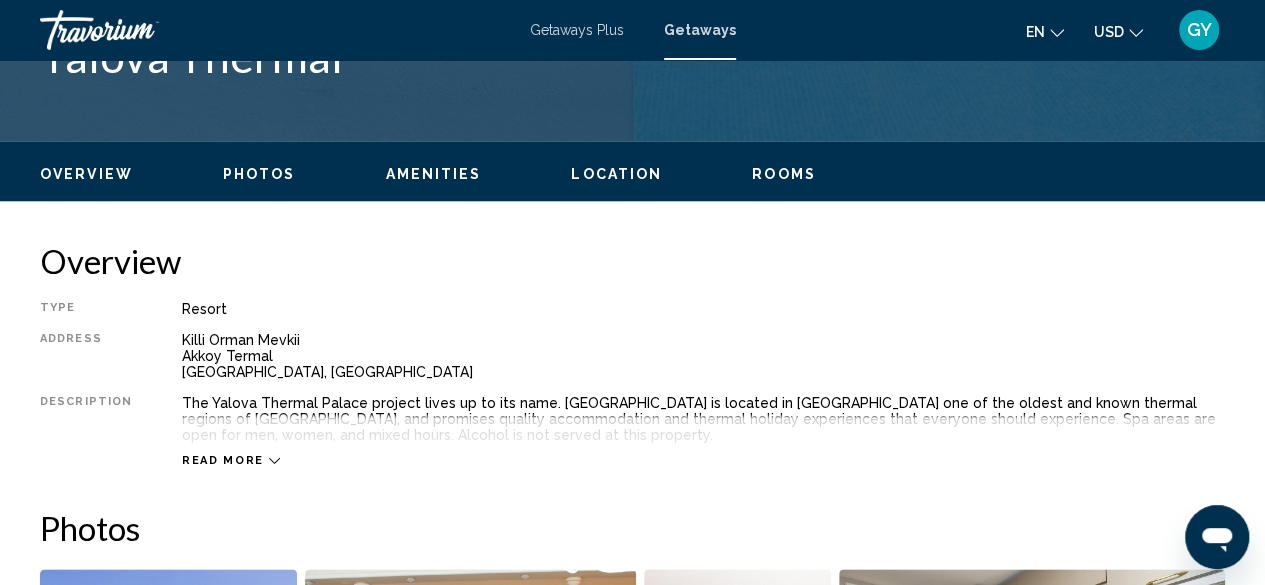 click on "Read more" at bounding box center (231, 460) 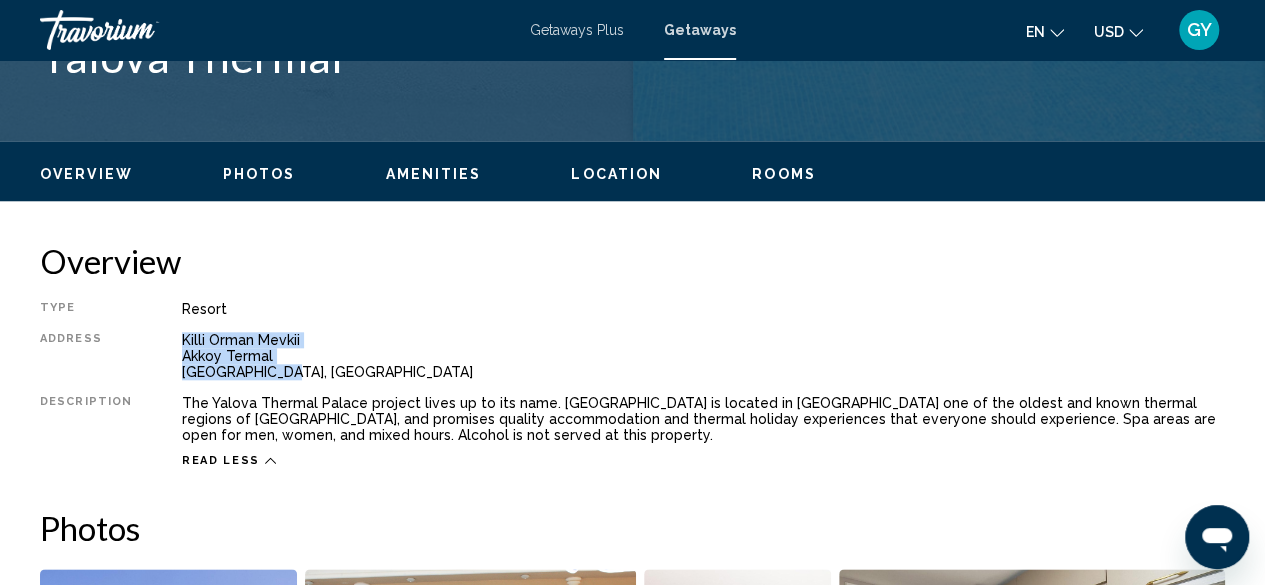 drag, startPoint x: 170, startPoint y: 335, endPoint x: 298, endPoint y: 380, distance: 135.67976 